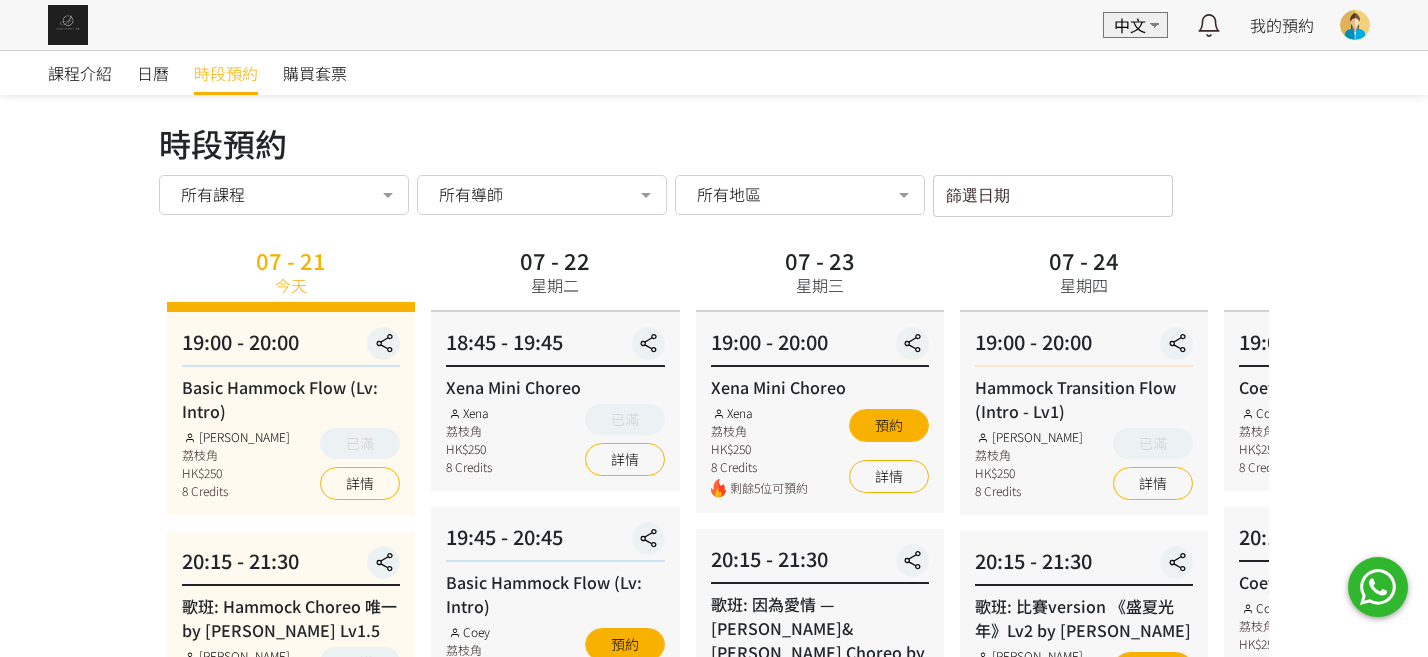 scroll, scrollTop: 0, scrollLeft: 0, axis: both 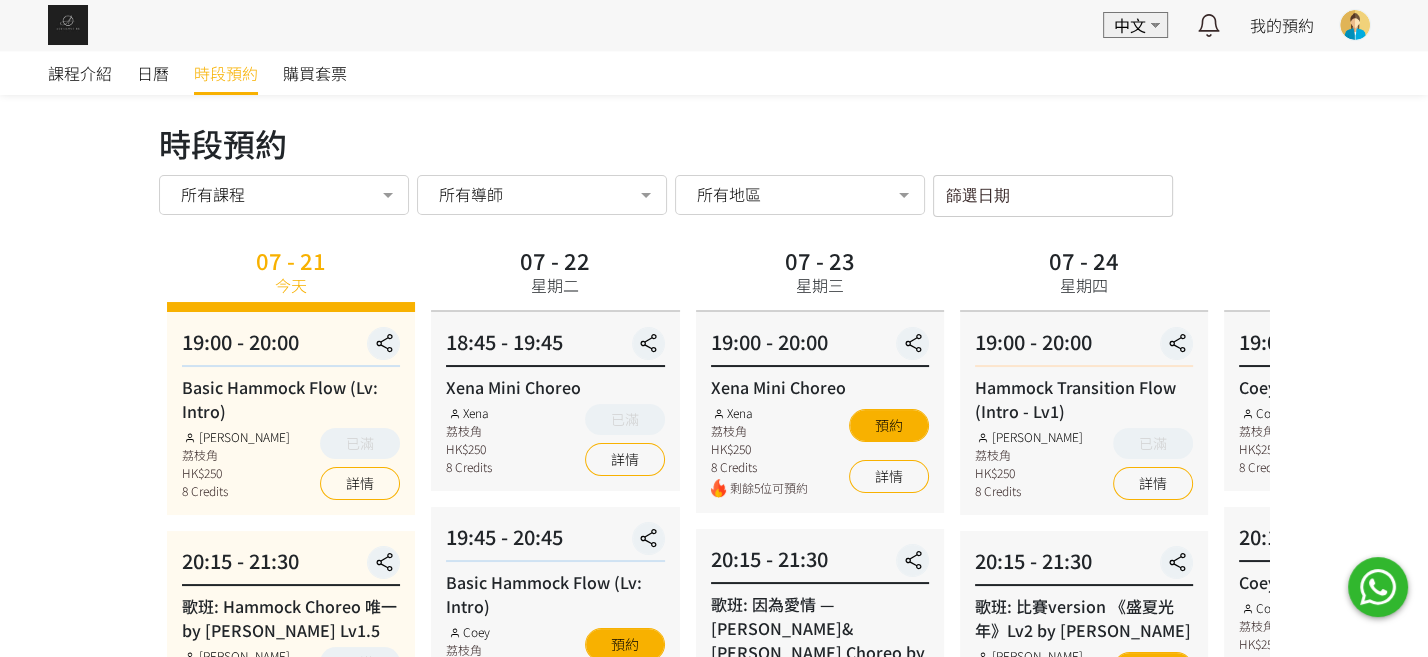 click on "篩選日期" at bounding box center (968, 192) 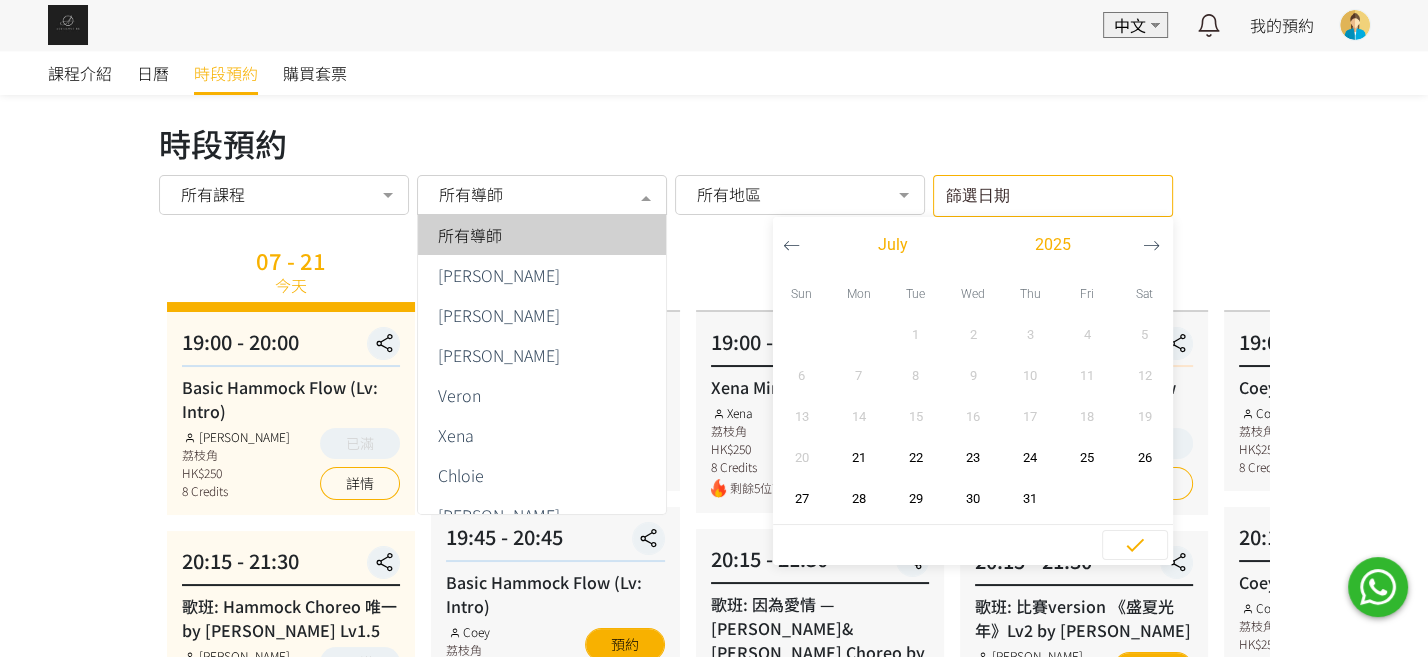 click on "所有導師" at bounding box center (542, 194) 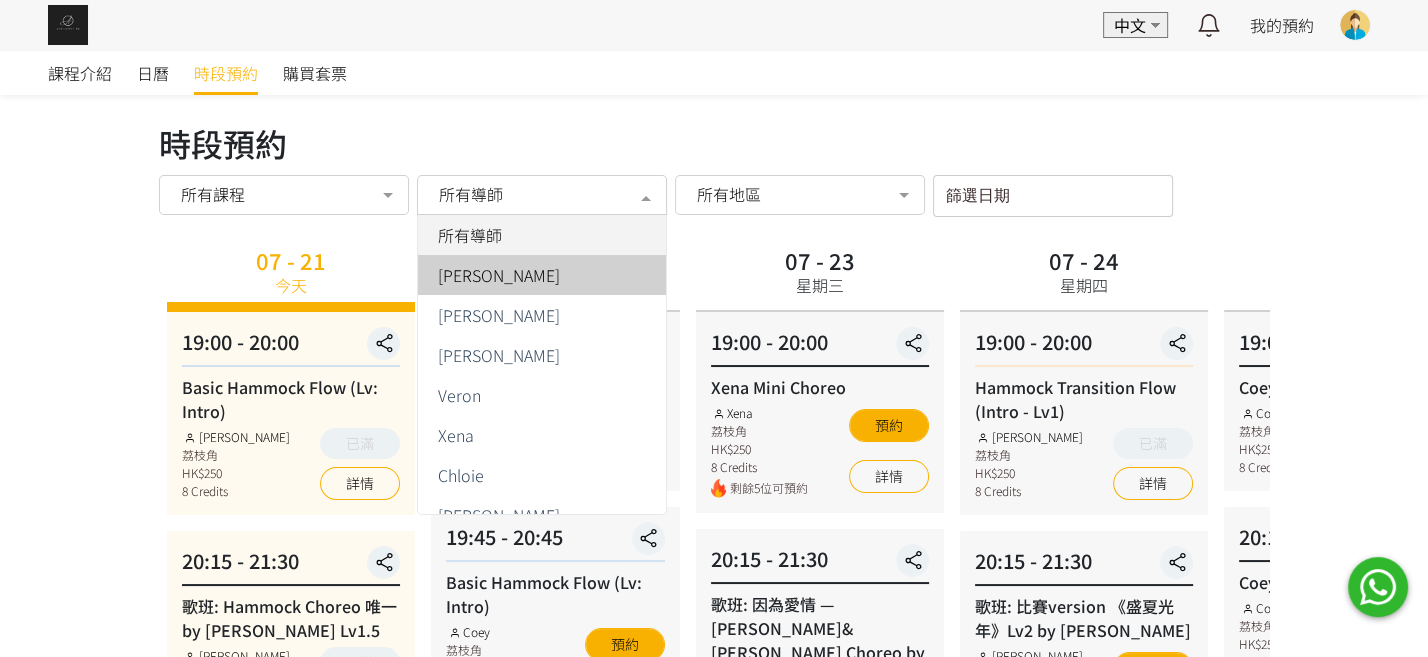 click on "[PERSON_NAME]" at bounding box center [499, 275] 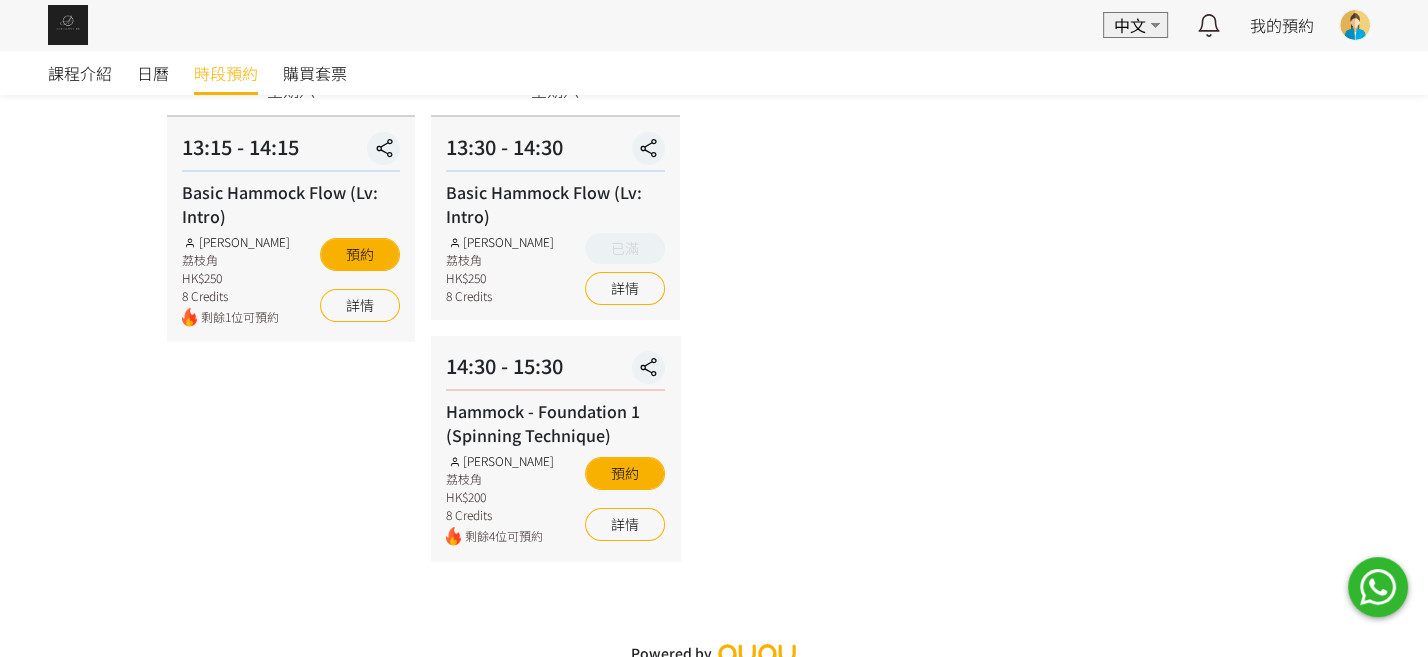 scroll, scrollTop: 200, scrollLeft: 0, axis: vertical 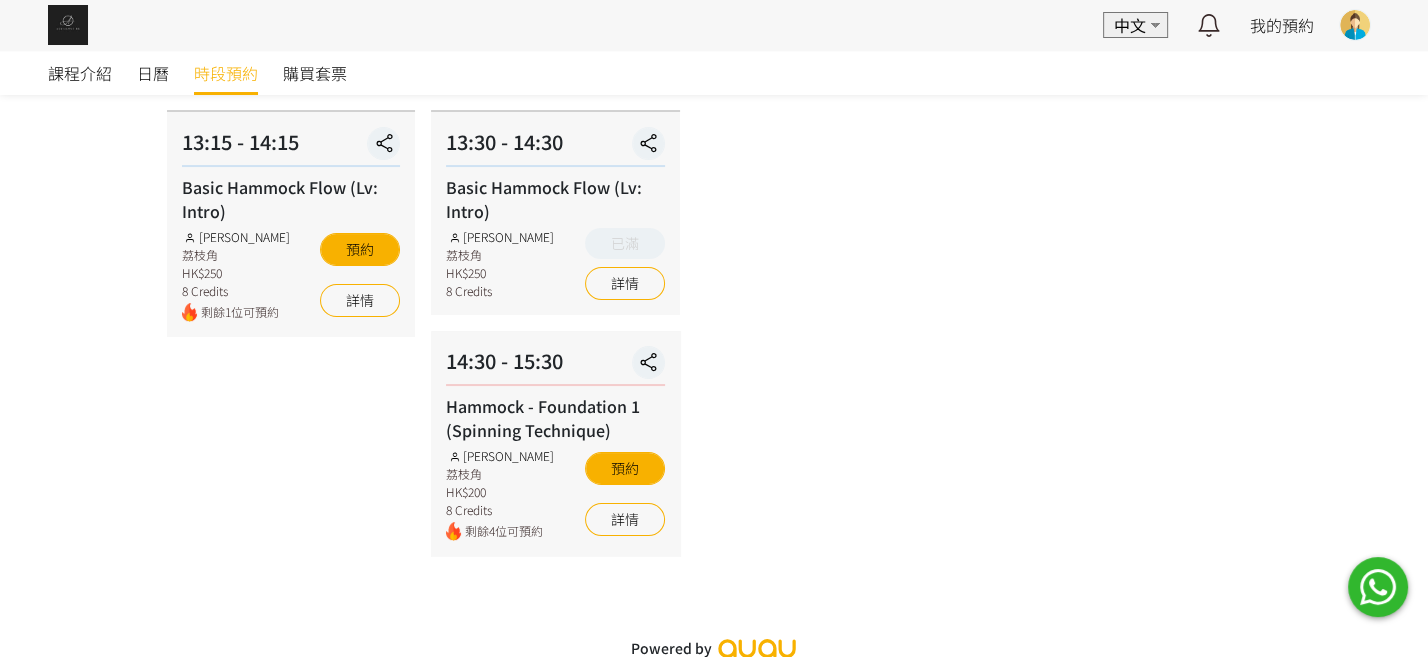 click on "Basic Hammock Flow (Lv: Intro)
Fiona Tang
荔枝角
HK$250
8 Credits
已滿
詳情" at bounding box center [555, 237] 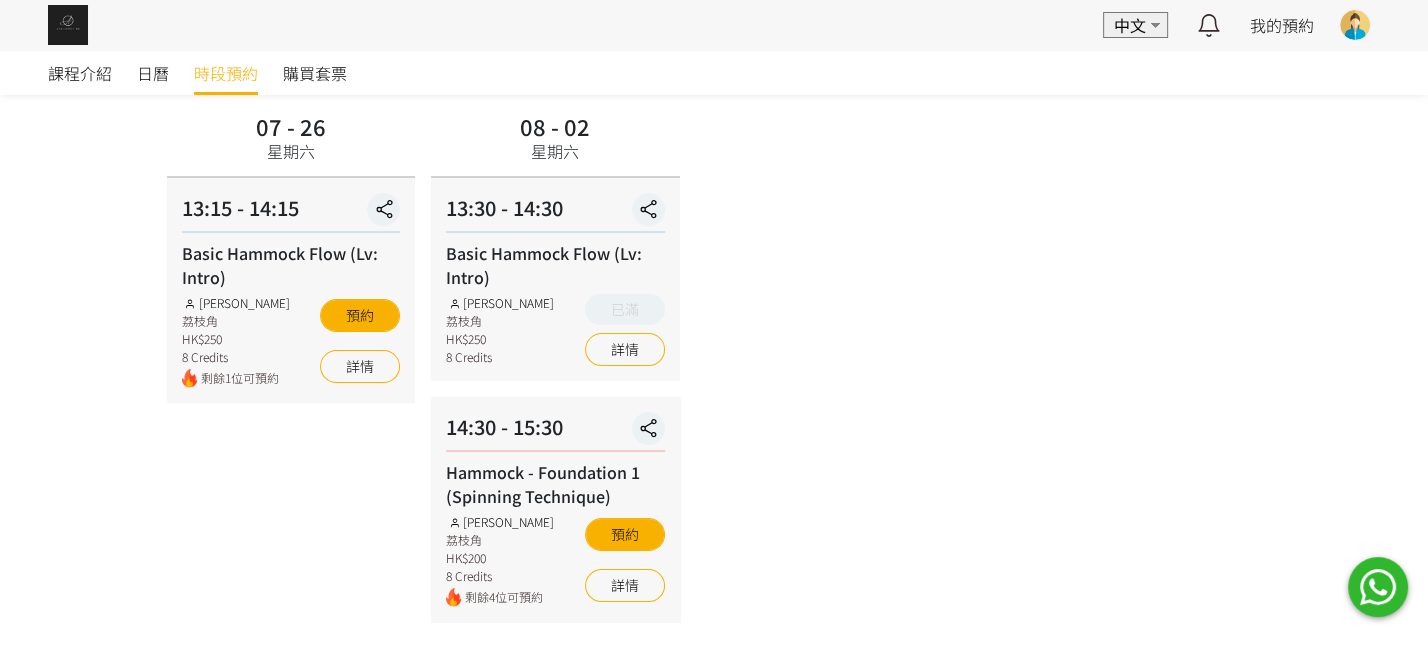 scroll, scrollTop: 99, scrollLeft: 0, axis: vertical 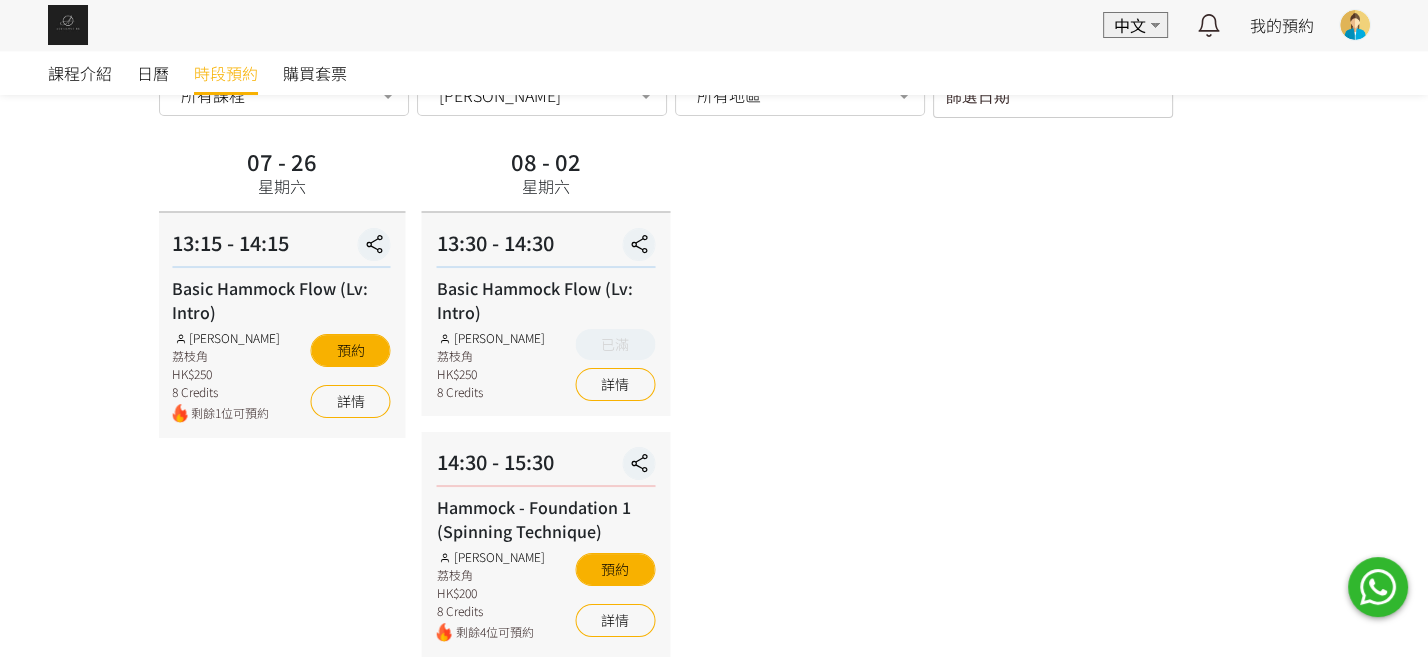 click on "13:30 - 14:30
Basic Hammock Flow (Lv: Intro)
Fiona Tang
荔枝角
HK$250
8 Credits
已滿
詳情" at bounding box center (546, 314) 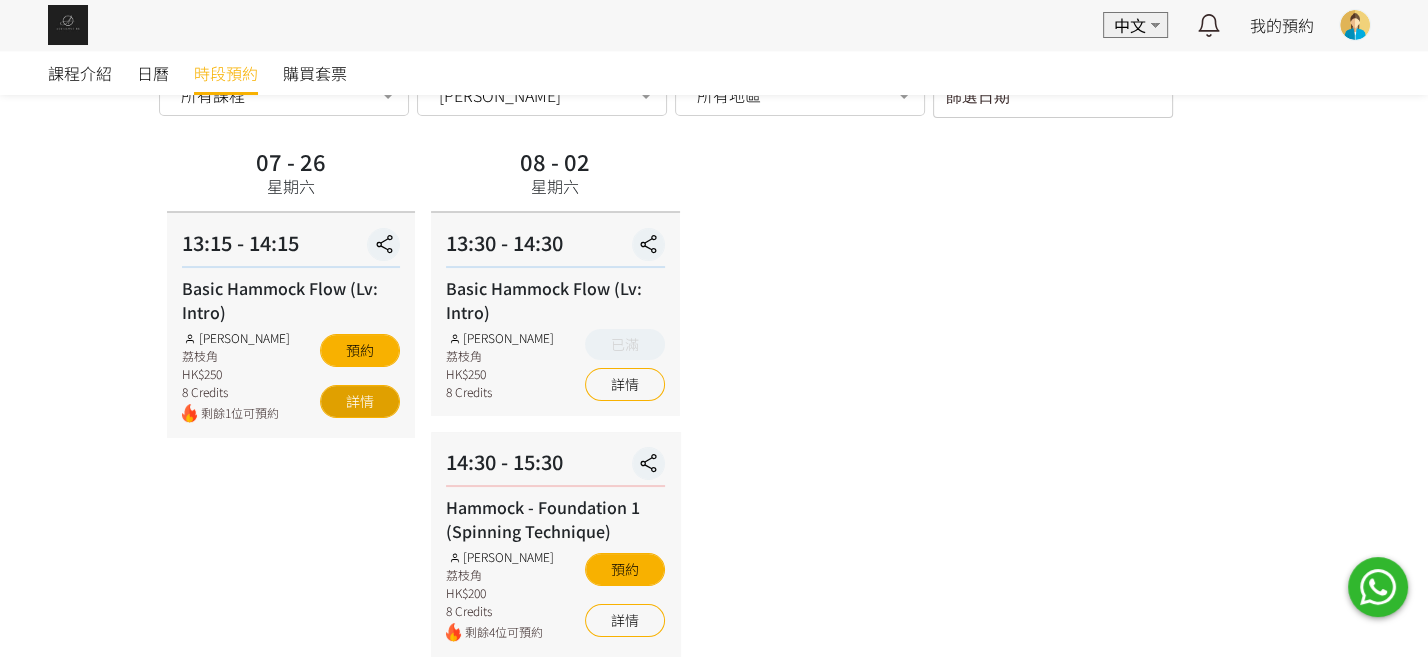 click on "詳情" at bounding box center [360, 401] 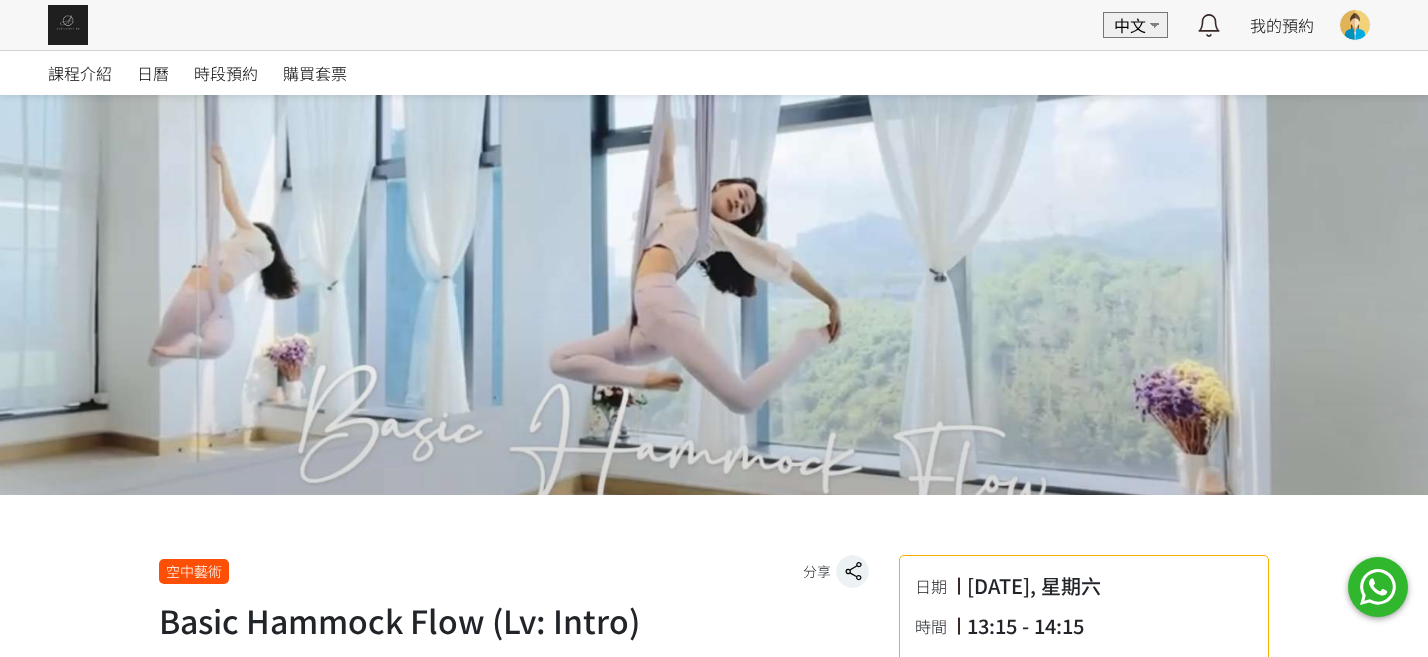 scroll, scrollTop: 600, scrollLeft: 0, axis: vertical 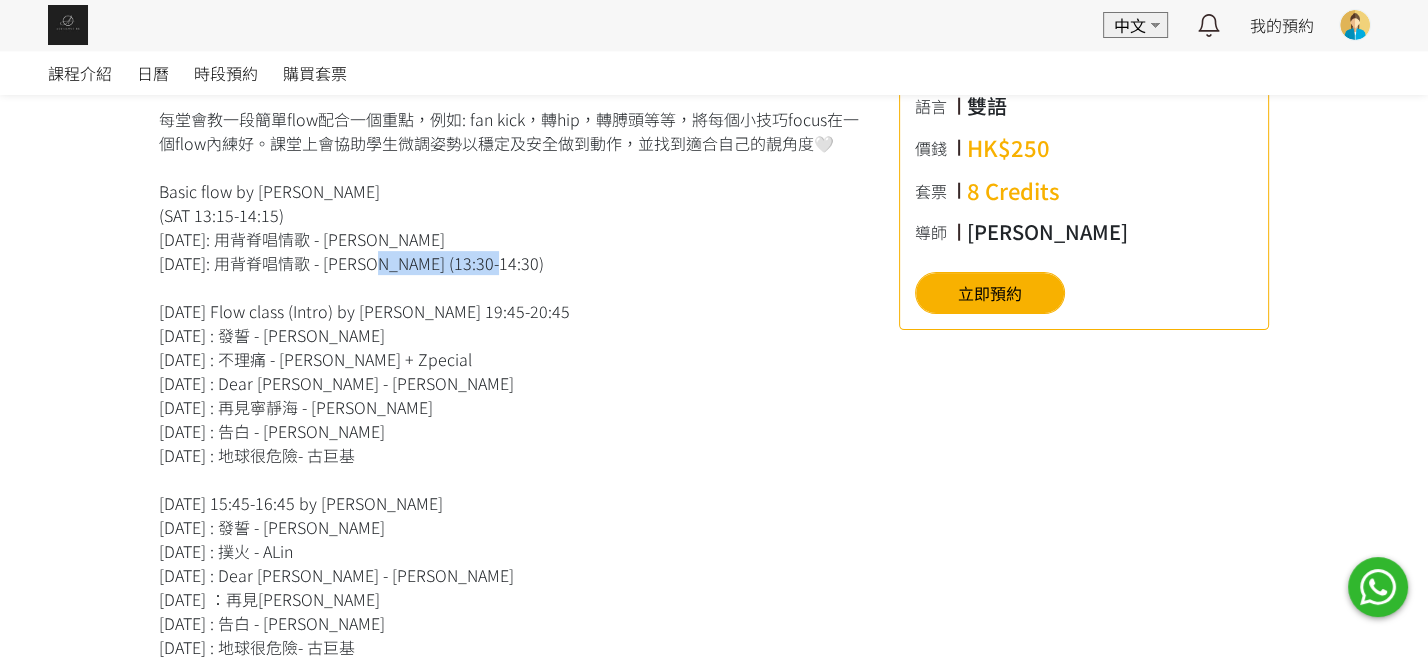 drag, startPoint x: 441, startPoint y: 263, endPoint x: 364, endPoint y: 261, distance: 77.02597 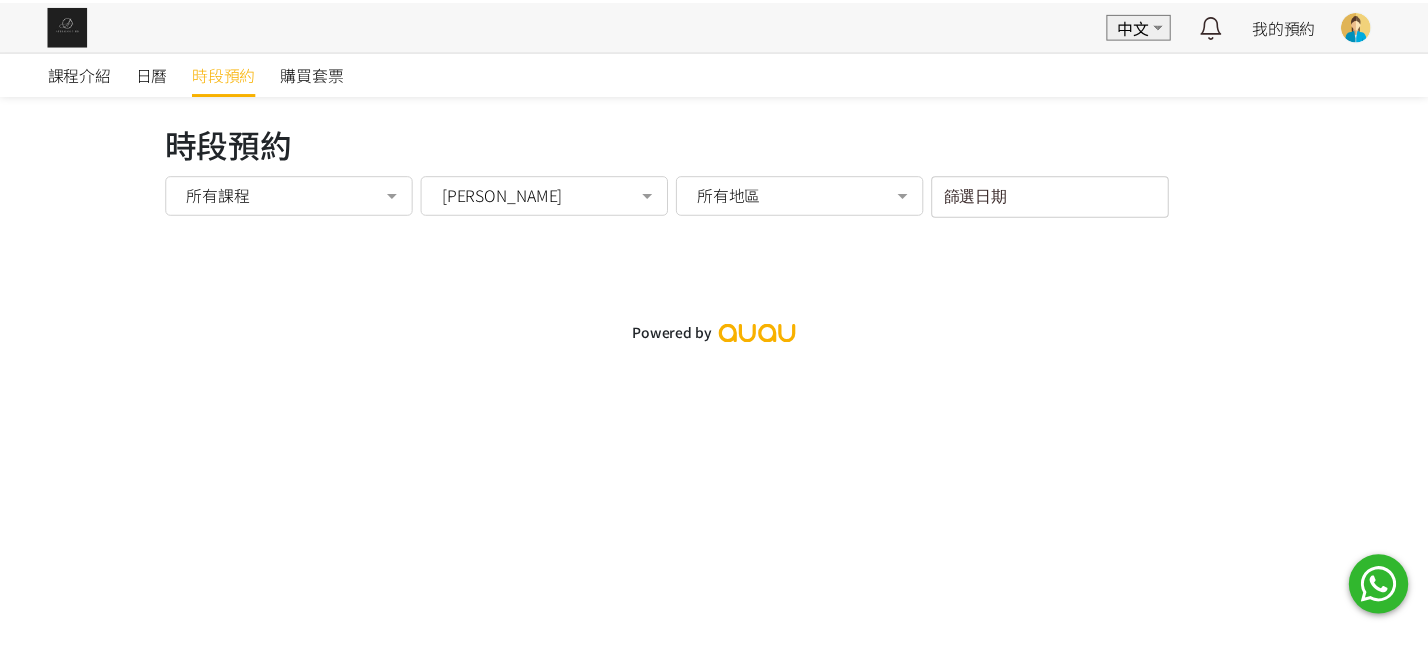 scroll, scrollTop: 0, scrollLeft: 0, axis: both 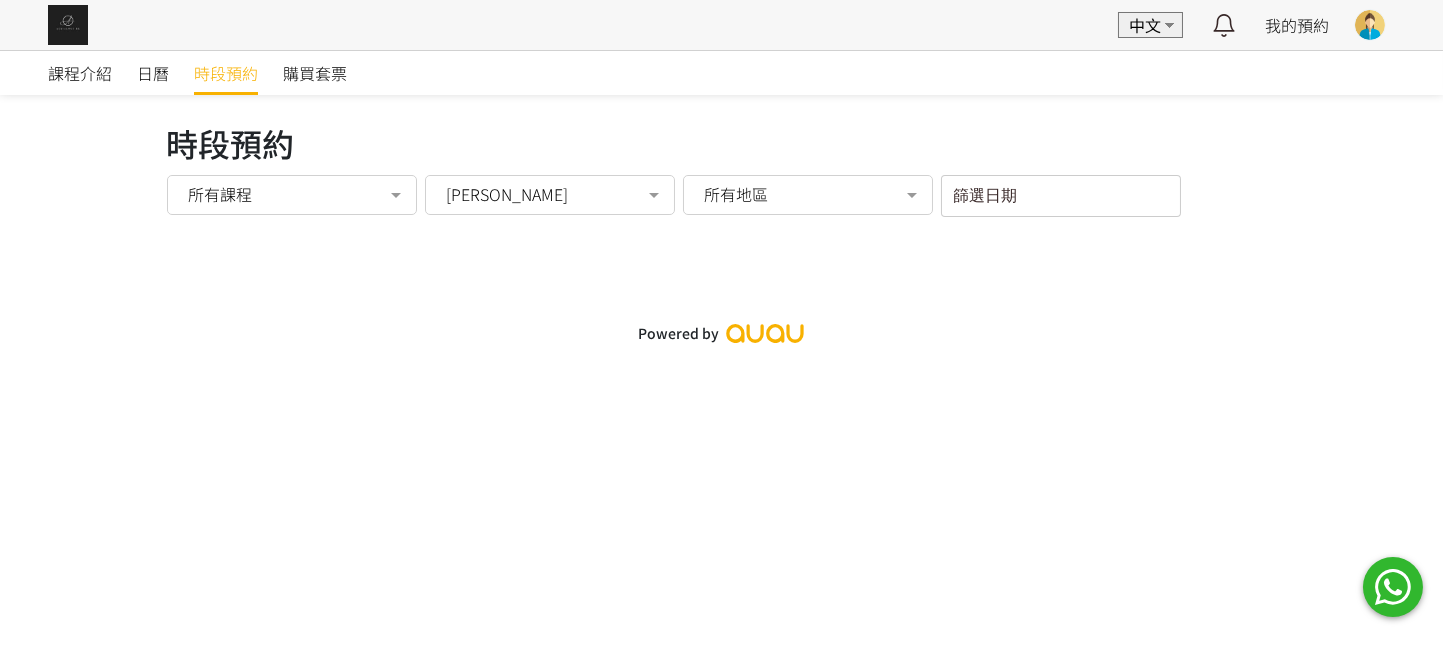 click on "[PERSON_NAME]" at bounding box center (549, 194) 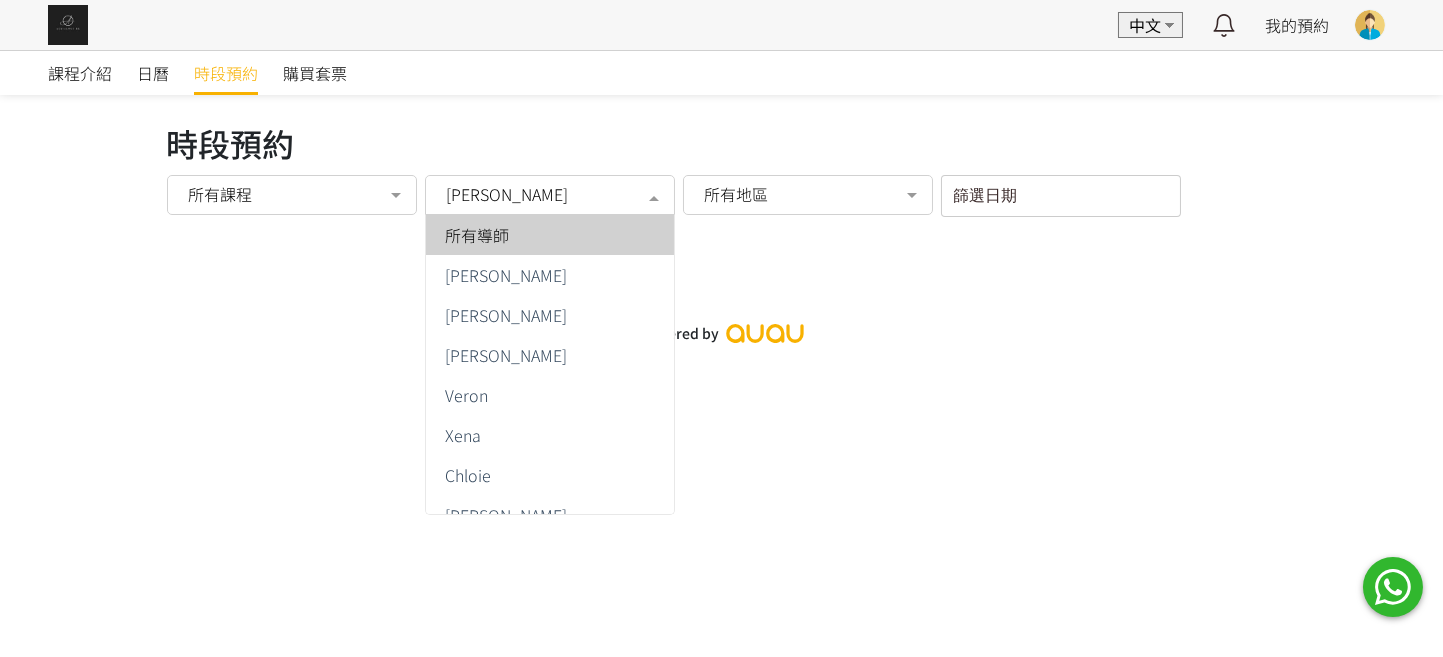 click on "所有導師" at bounding box center (550, 235) 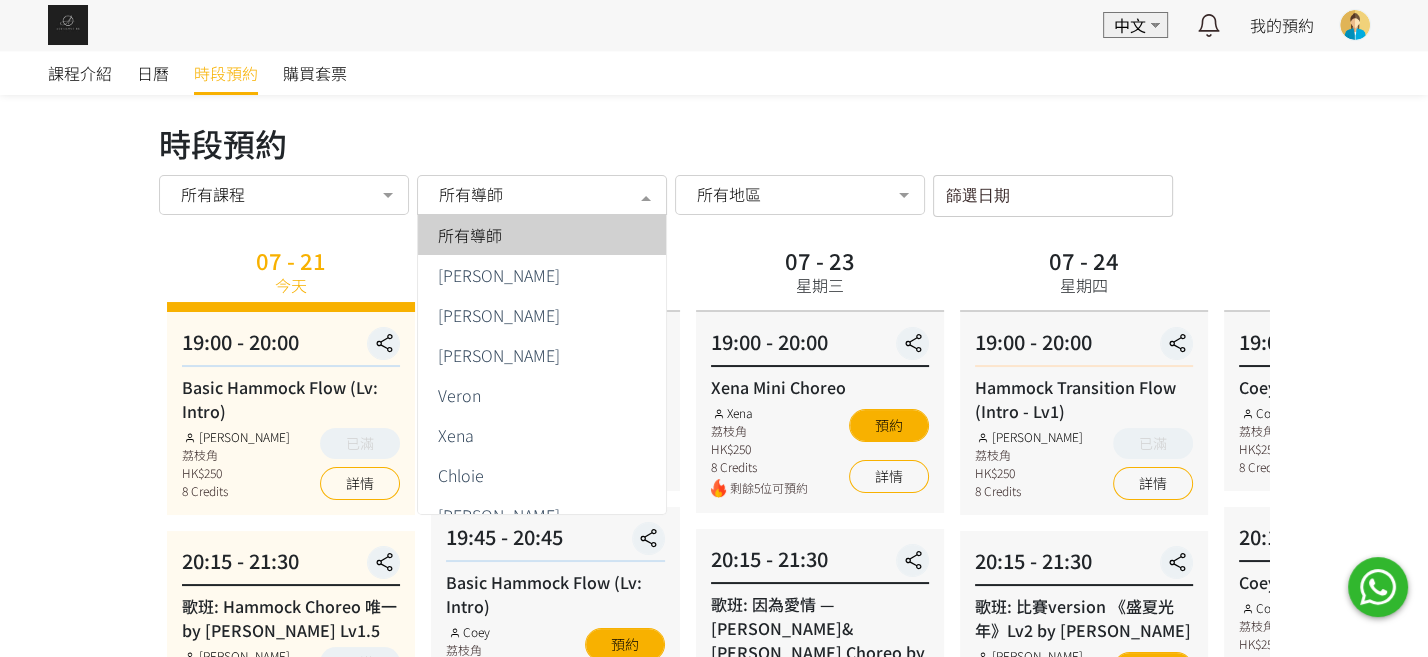 click at bounding box center (646, 197) 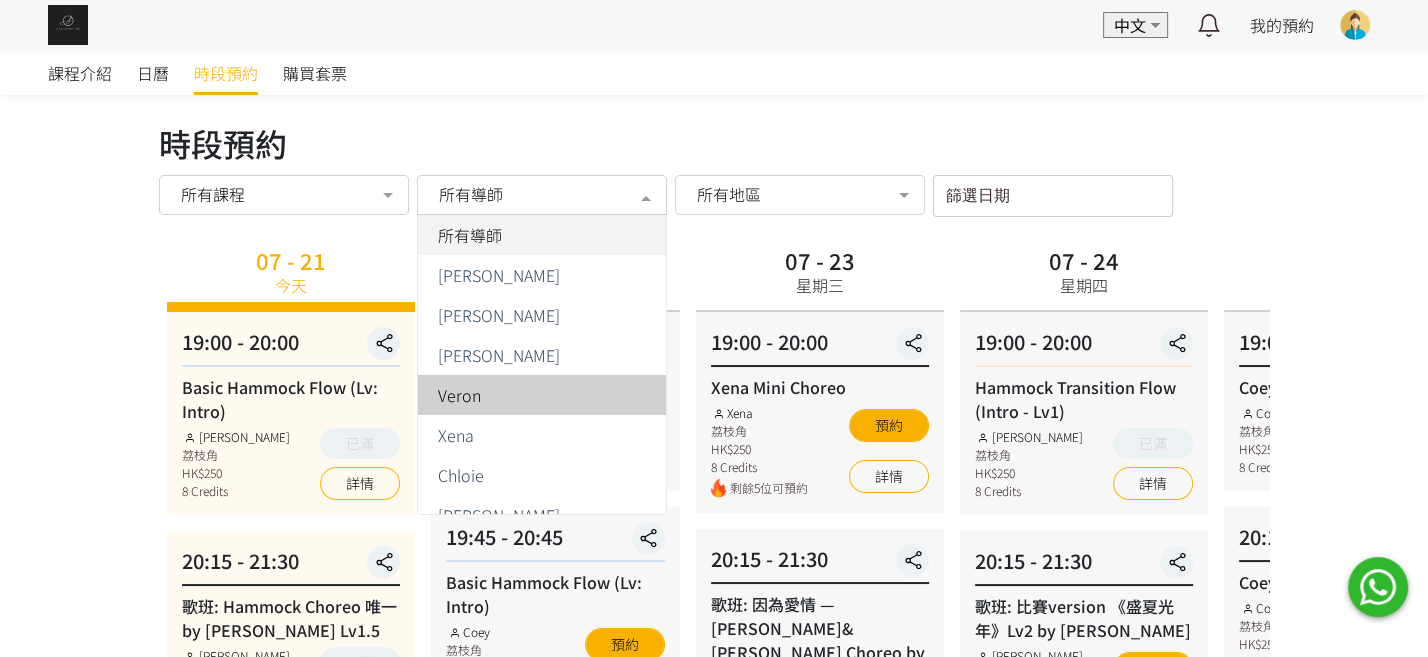 click on "Veron" at bounding box center [542, 395] 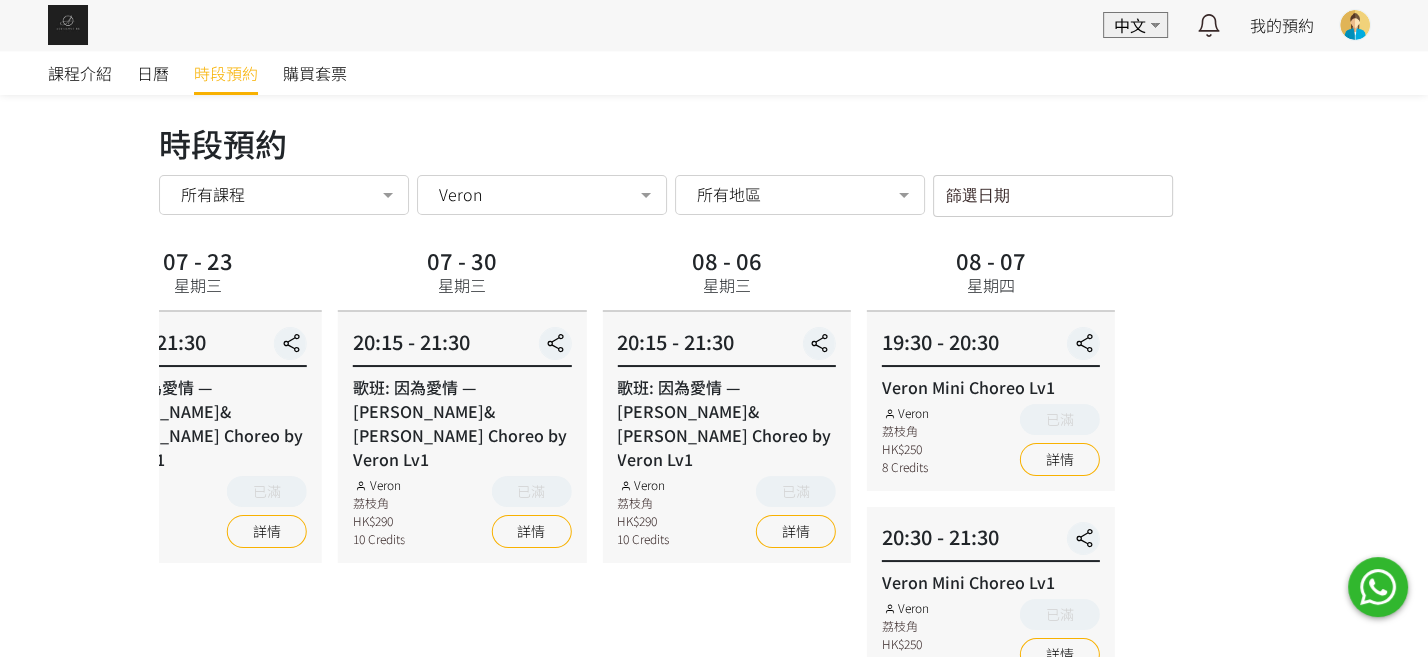 click on "07 -
23
星期三
20:15 - 21:30
歌班: 因為愛情 — 陳奕迅&王菲 Hammock Choreo by Veron Lv1
Veron
荔枝角
HK$290
10 Credits
已滿
詳情
07 -
30
星期三
20:15 - 21:30
歌班: 因為愛情 — 陳奕迅&王菲 Hammock Choreo by Veron Lv1
Veron
荔枝角
HK$290
10 Credits
已滿
詳情
08 -
06
星期三
20:15 - 21:30
歌班: 因為愛情 — 陳奕迅&王菲 Hammock Choreo by Veron Lv1
Veron
荔枝角
HK$290
10 Credits
詳情" at bounding box center [621, 463] 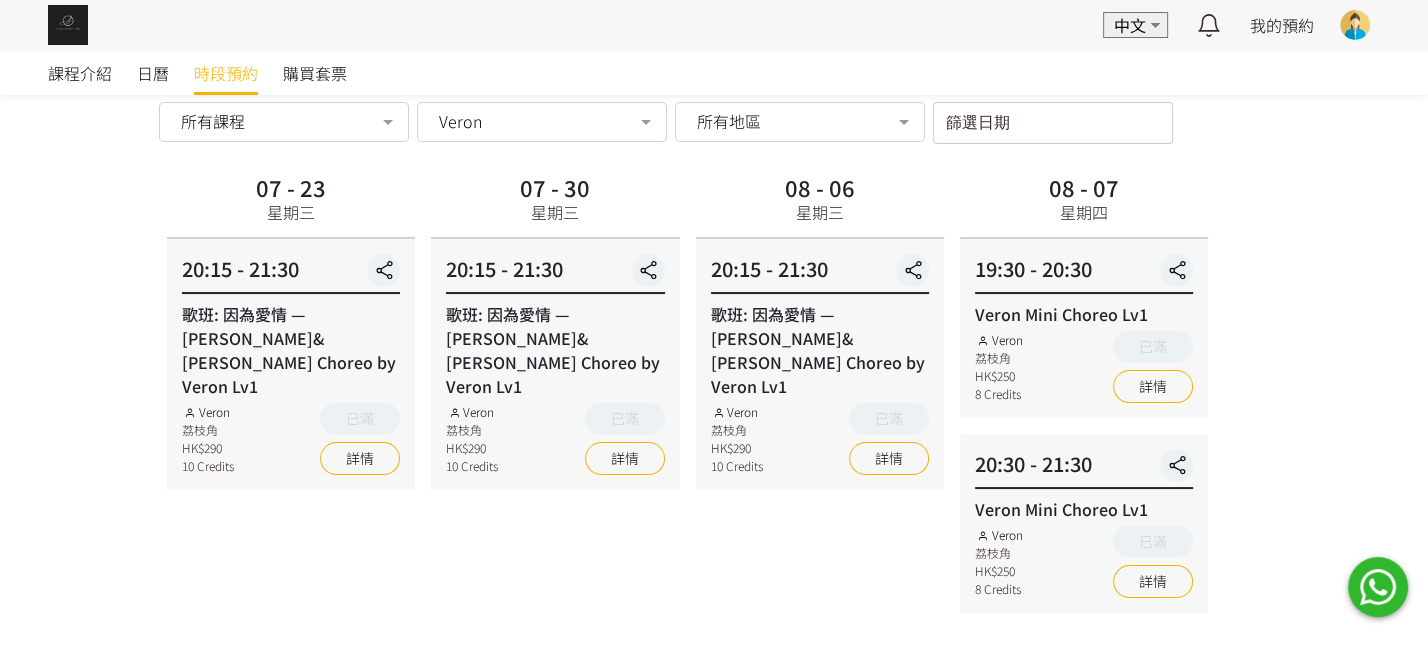 scroll, scrollTop: 40, scrollLeft: 0, axis: vertical 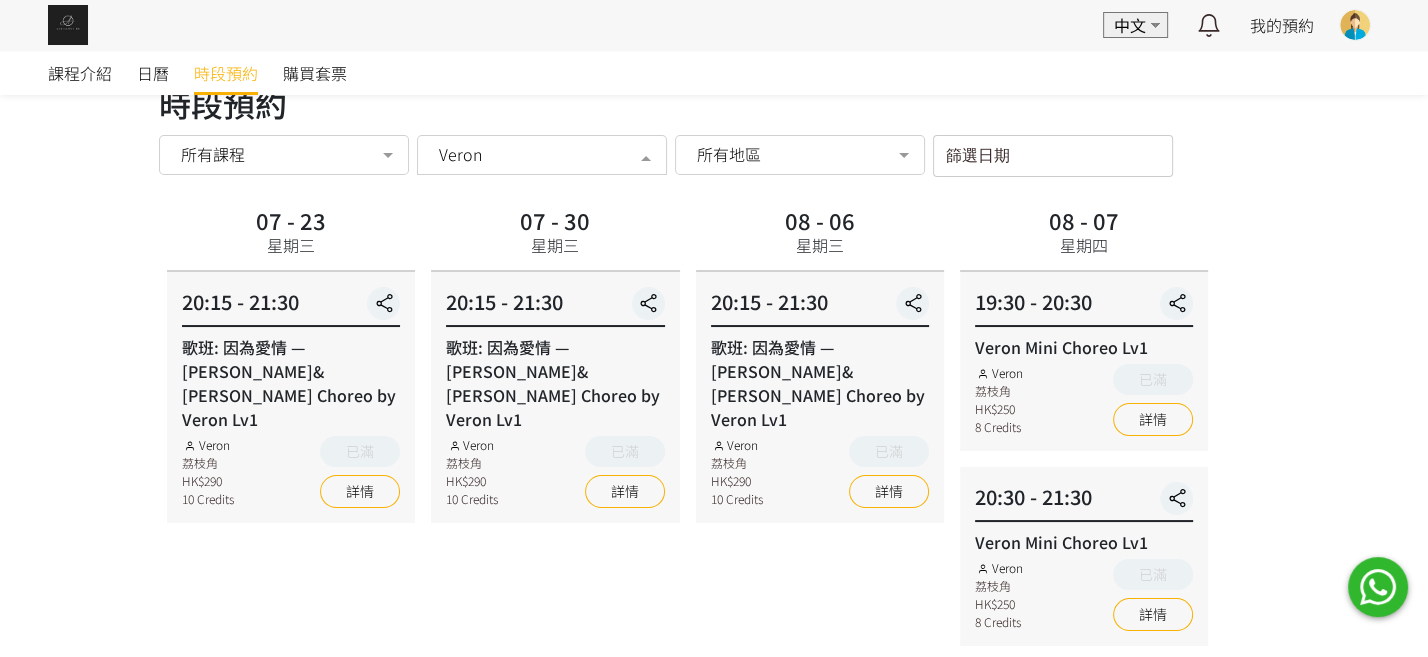 click on "Veron" at bounding box center [542, 154] 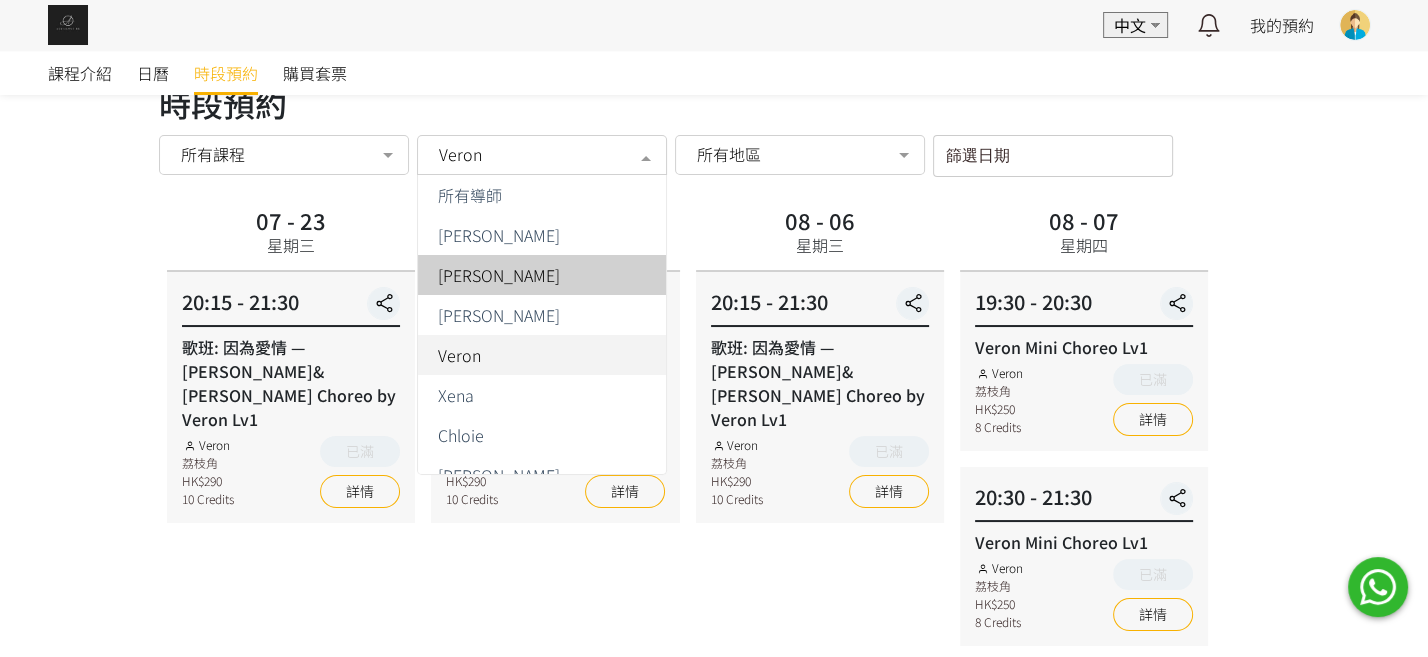 click on "Rachel Ng" at bounding box center (499, 275) 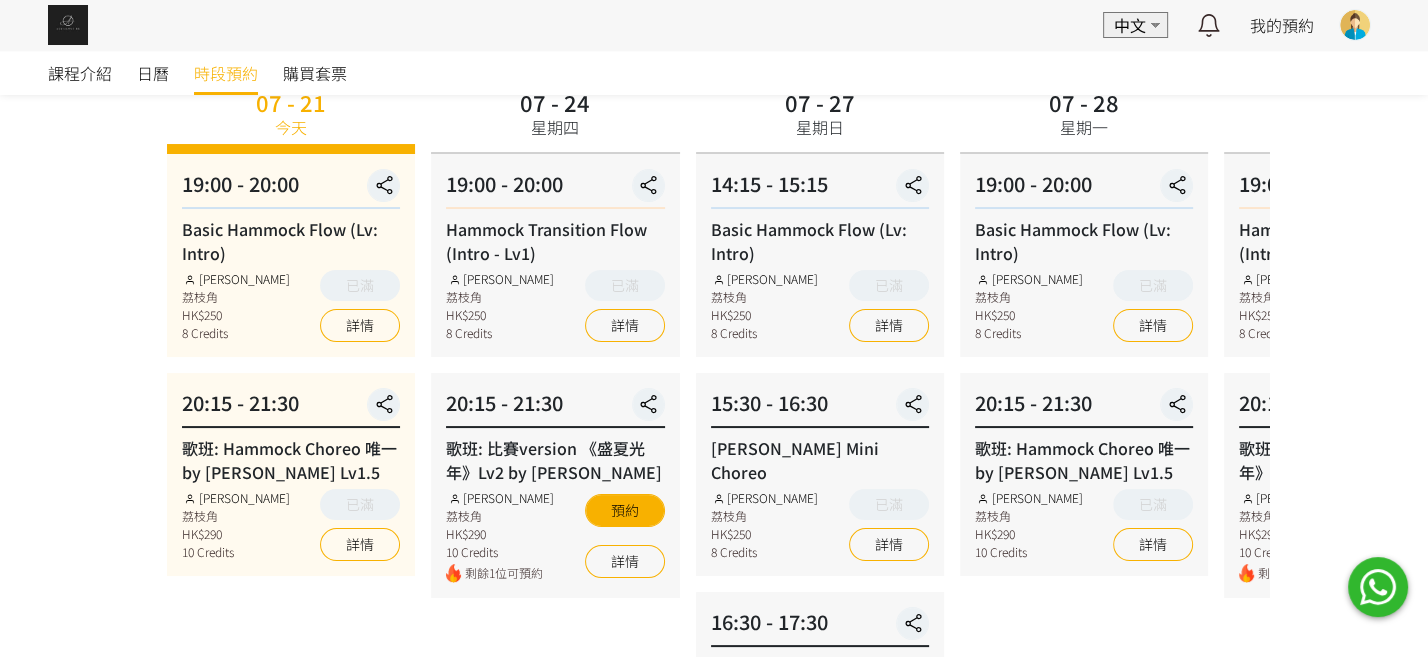 scroll, scrollTop: 240, scrollLeft: 0, axis: vertical 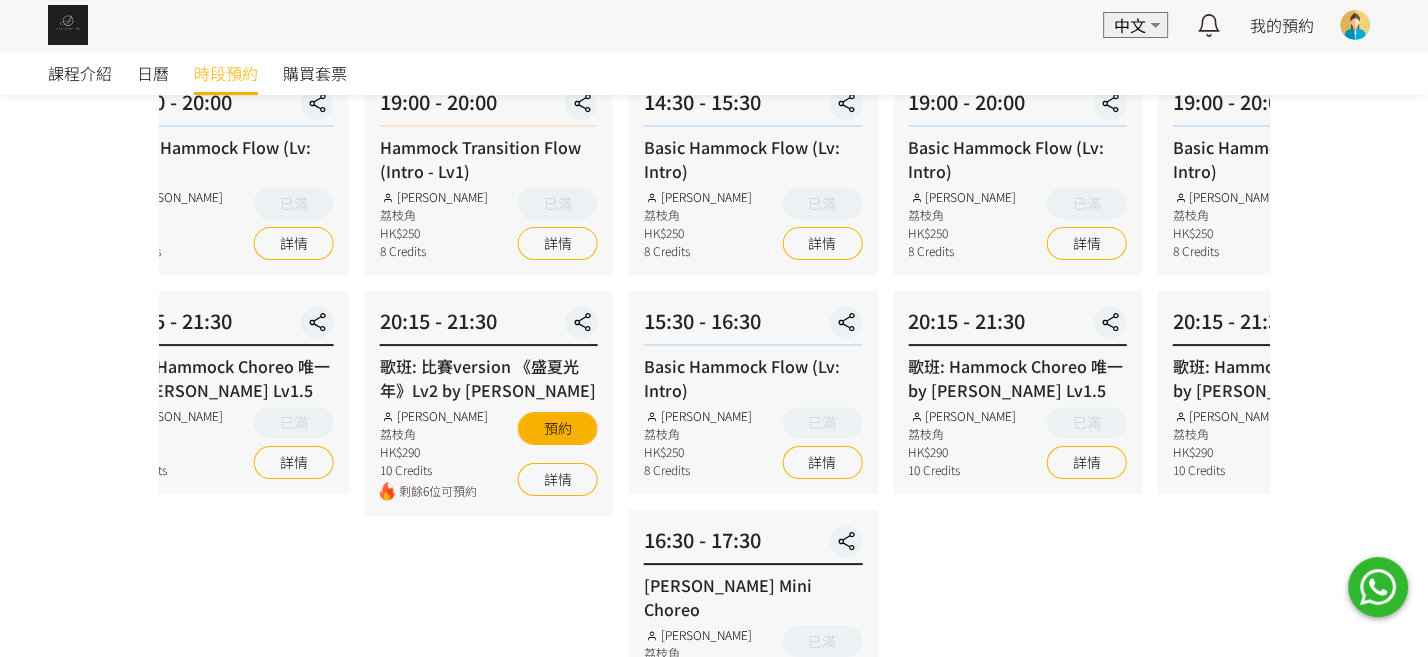 drag, startPoint x: 918, startPoint y: 402, endPoint x: -30, endPoint y: 434, distance: 948.5399 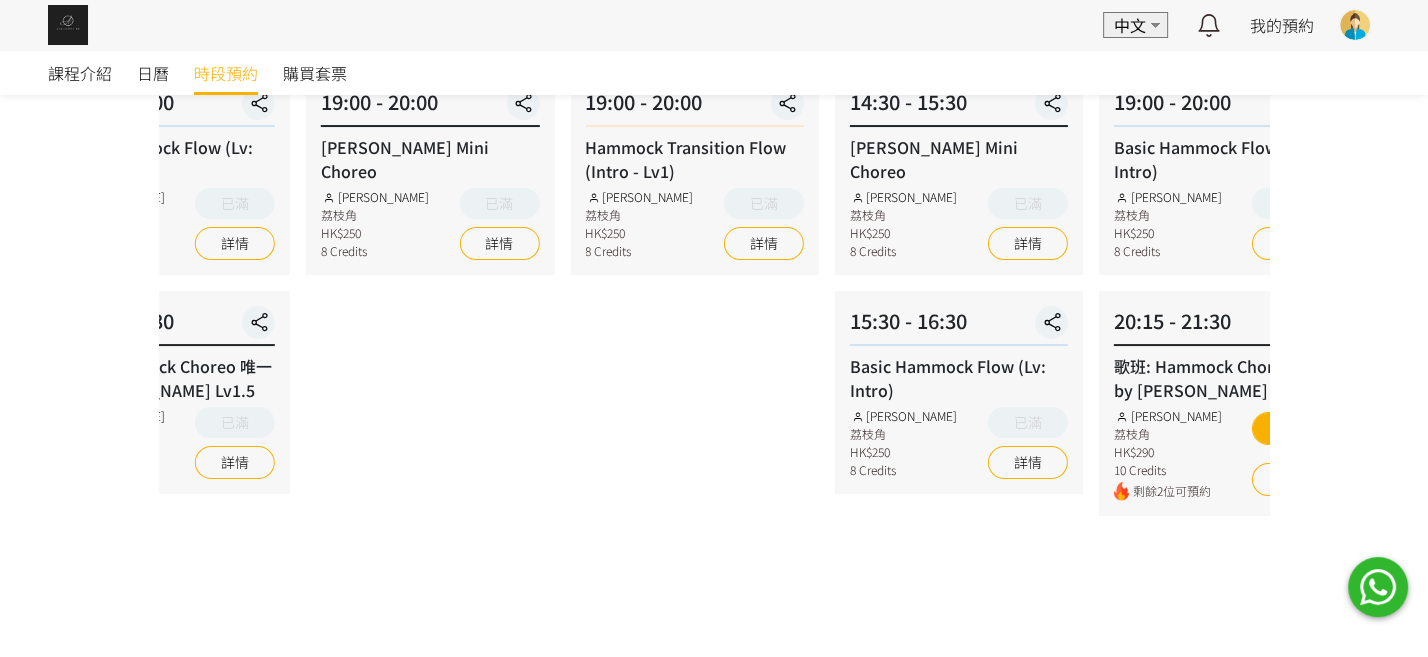 click on "EN 中文       最新通知     Aerialogy HK   已確認你的預約 2025/09/08 星期一 20:15 空中藝術 | 歌班: 麥浚龍《劊子手最後一夜》by Rachel & Veron，請如期準時   20日前   詳情   Aerialogy HK   已確認你的預約 2025/09/01 星期一 20:15 空中藝術 | 歌班: 麥浚龍《劊子手最後一夜》by Rachel & Veron，請如期準時   20日前   詳情   Aerialogy HK   你的預約等待付款 2025/09/08 星期一 20:15 空中藝術 | 歌班: 麥浚龍《劊子手最後一夜》by Rachel & Veron   20日前   詳情   Aerialogy HK   你的預約等待付款 2025/09/01 星期一 20:15 空中藝術 | 歌班: 麥浚龍《劊子手最後一夜》by Rachel & Veron   20日前   詳情   Aerialogy HK   已確認你的預約 2025/08/25 星期一 20:15 空中藝術 | 歌班: 麥浚龍《劊子手最後一夜》by Rachel & Veron，請如期準時   20日前   詳情   Aerialogy HK     20日前   詳情       20日前   詳情   Aerialogy HK     47日前   詳情" at bounding box center [714, 293] 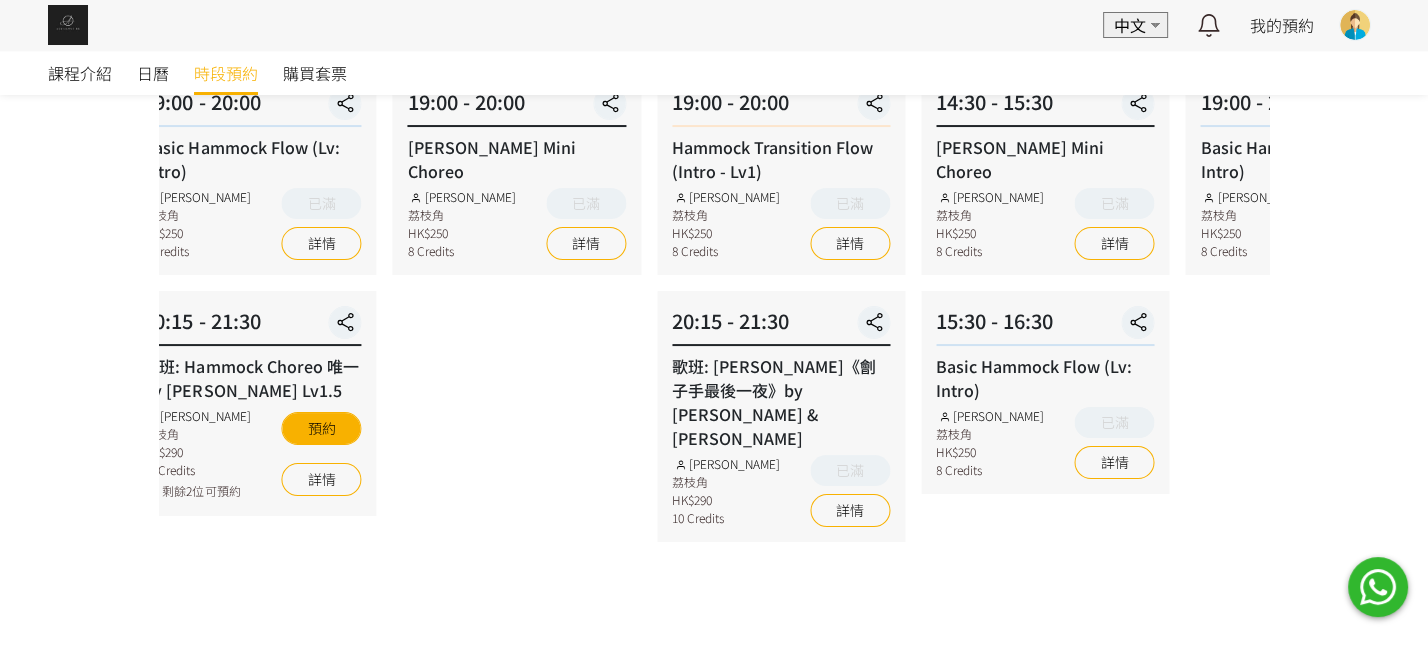click on "課程介紹   日曆   時段預約   購買套票
時段預約
時段預約
所有課程         所有課程   Basic Hammock Flow (Lv: Intro)   歌班: Hammock Choreo 唯一 by Rachel Lv1.5   Silks Choreo by Joyce   Xena Mini Choreo   Coey Mini Choreo   歌班: 因為愛情 — 陳奕迅&王菲 Hammock Choreo by Veron Lv1   Hammock Transition Flow (Intro - Lv1)   歌班: 比賽version 《盛夏光年》Lv2 by Rachel   Flying Pole Workshop   Jessica Mini Choreo   Rachel Mini Choreo   Hammock - Foundation 1 (Spinning Technique)   Veron Mini Choreo Lv1   歌班: 麥浚龍《劊子手最後一夜》by Rachel & Veron   歌班：生命之花 Hammock Choreo by Fi lv1.5   歌班：我們都是第一次做人 — Firdhaus Hammock Choreo by Veron Lv1     No elements found. Consider changing the search query.   List is empty.                Rachel Ng          所有導師   Fiona Tang    Rachel Ng    Tracy    Veron    Xena    Chloie    Jessica Ng    Mavis    Joyce" at bounding box center (714, 318) 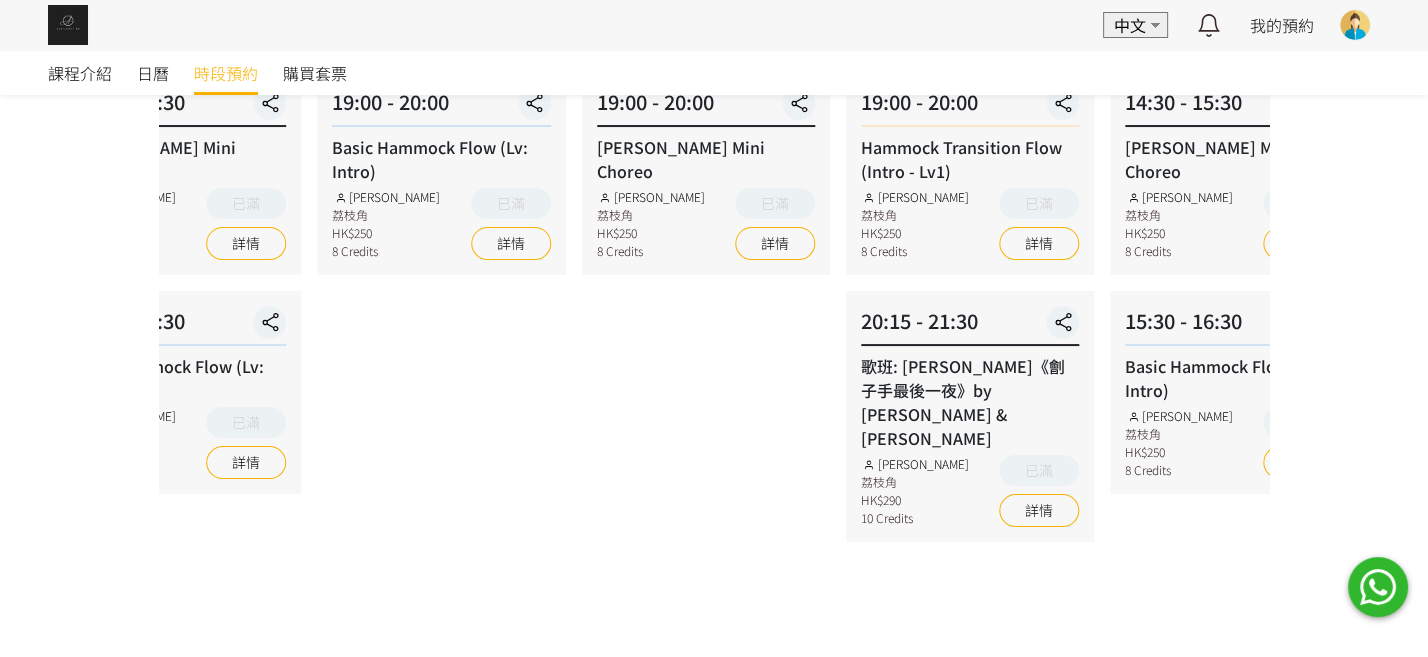 click on "15:30 - 16:30
Basic Hammock Flow (Lv: Intro)
Rachel Ng
荔枝角
HK$250
8 Credits
已滿
詳情" at bounding box center (177, 392) 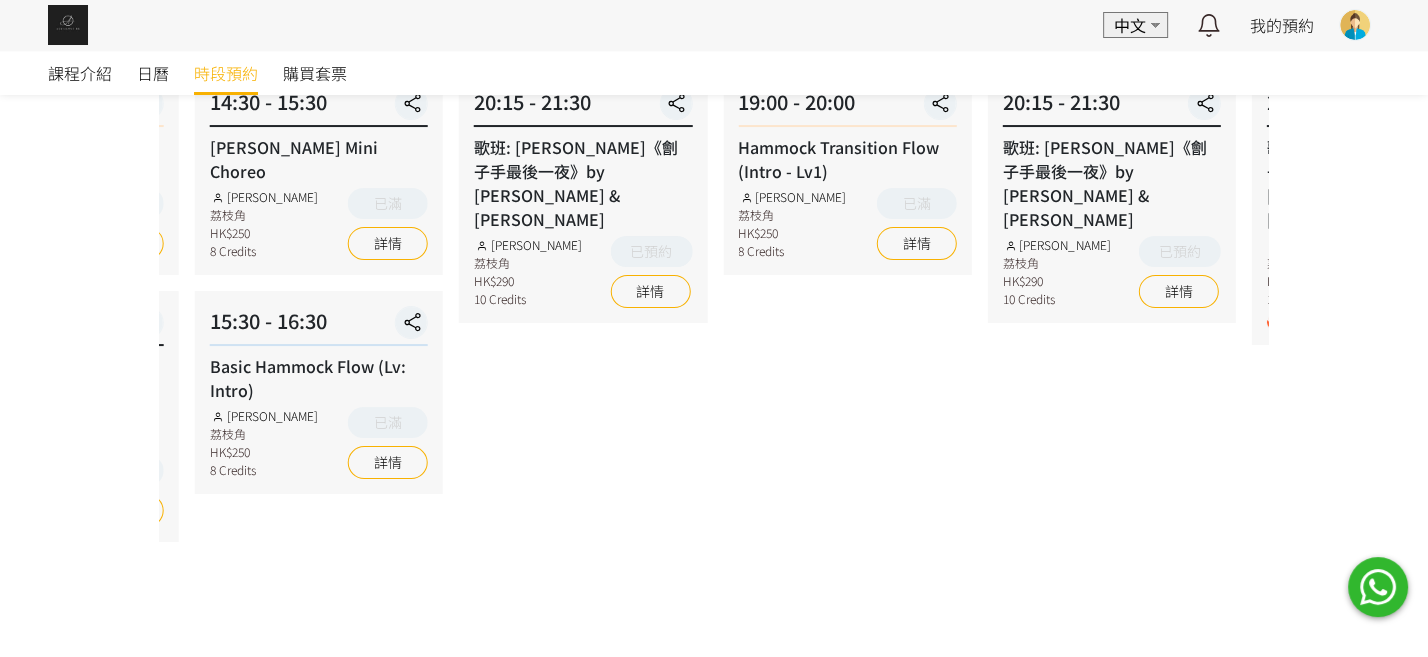 click on "EN 中文       最新通知     Aerialogy HK   已確認你的預約 2025/09/08 星期一 20:15 空中藝術 | 歌班: 麥浚龍《劊子手最後一夜》by Rachel & Veron，請如期準時   20日前   詳情   Aerialogy HK   已確認你的預約 2025/09/01 星期一 20:15 空中藝術 | 歌班: 麥浚龍《劊子手最後一夜》by Rachel & Veron，請如期準時   20日前   詳情   Aerialogy HK   你的預約等待付款 2025/09/08 星期一 20:15 空中藝術 | 歌班: 麥浚龍《劊子手最後一夜》by Rachel & Veron   20日前   詳情   Aerialogy HK   你的預約等待付款 2025/09/01 星期一 20:15 空中藝術 | 歌班: 麥浚龍《劊子手最後一夜》by Rachel & Veron   20日前   詳情   Aerialogy HK   已確認你的預約 2025/08/25 星期一 20:15 空中藝術 | 歌班: 麥浚龍《劊子手最後一夜》by Rachel & Veron，請如期準時   20日前   詳情   Aerialogy HK     20日前   詳情       20日前   詳情   Aerialogy HK     47日前   詳情" at bounding box center [714, 293] 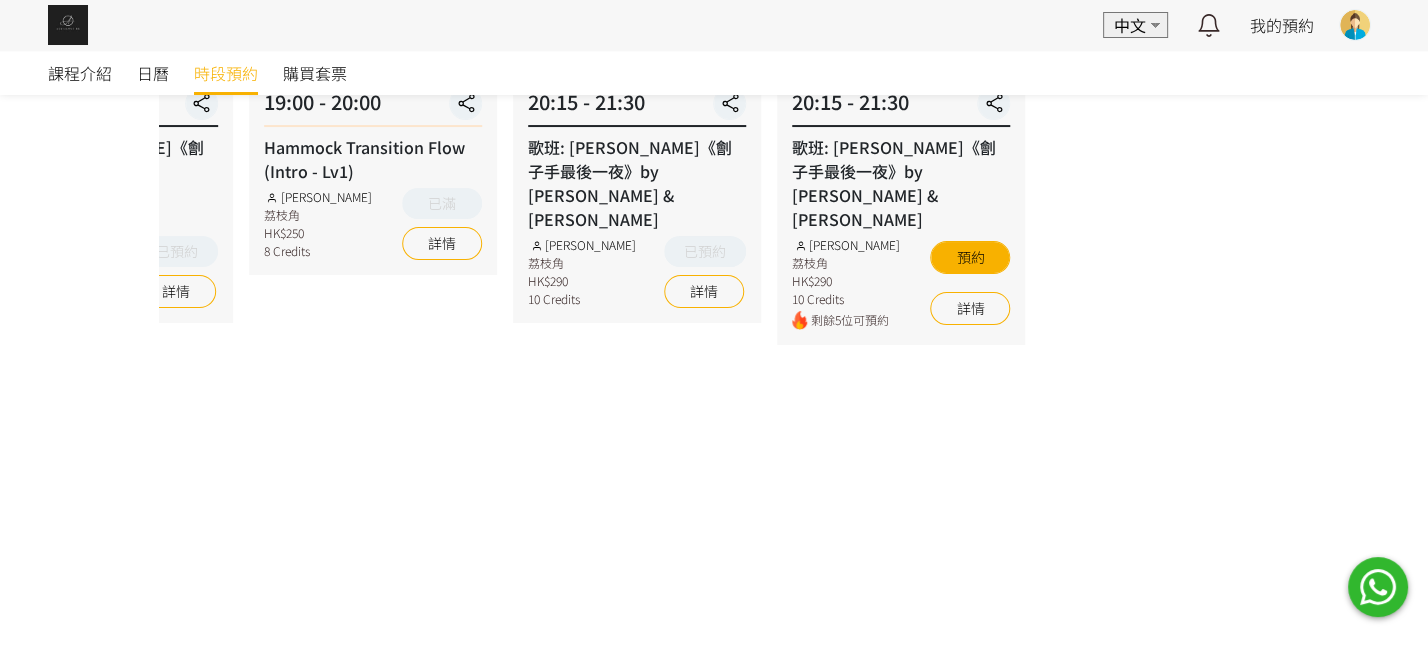 click on "07 -
21
今天
19:00 - 20:00
Basic Hammock Flow (Lv: Intro)
Rachel Ng
荔枝角
HK$250
8 Credits
已滿
詳情
20:15 - 21:30
歌班: Hammock Choreo 唯一 by Rachel Lv1.5
Rachel Ng
荔枝角
HK$290
10 Credits
已滿
詳情
07 -
24
星期四
19:00 - 20:00
Hammock Transition Flow (Intro - Lv1)
Rachel Ng
荔枝角
HK$250
8 Credits
已滿
詳情
20:15 - 21:30
歌班: 比賽version 《盛夏光年》Lv2 by Rachel
Rachel Ng" at bounding box center [-4490, 357] 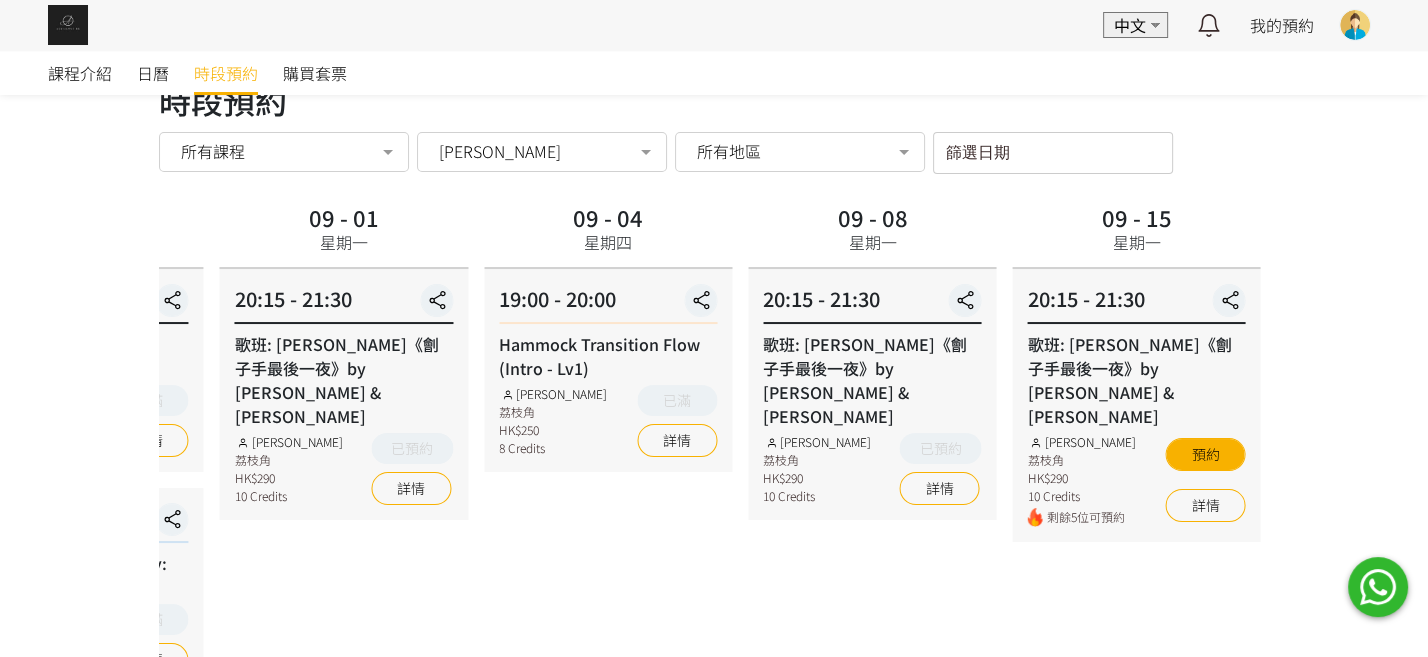 scroll, scrollTop: 40, scrollLeft: 0, axis: vertical 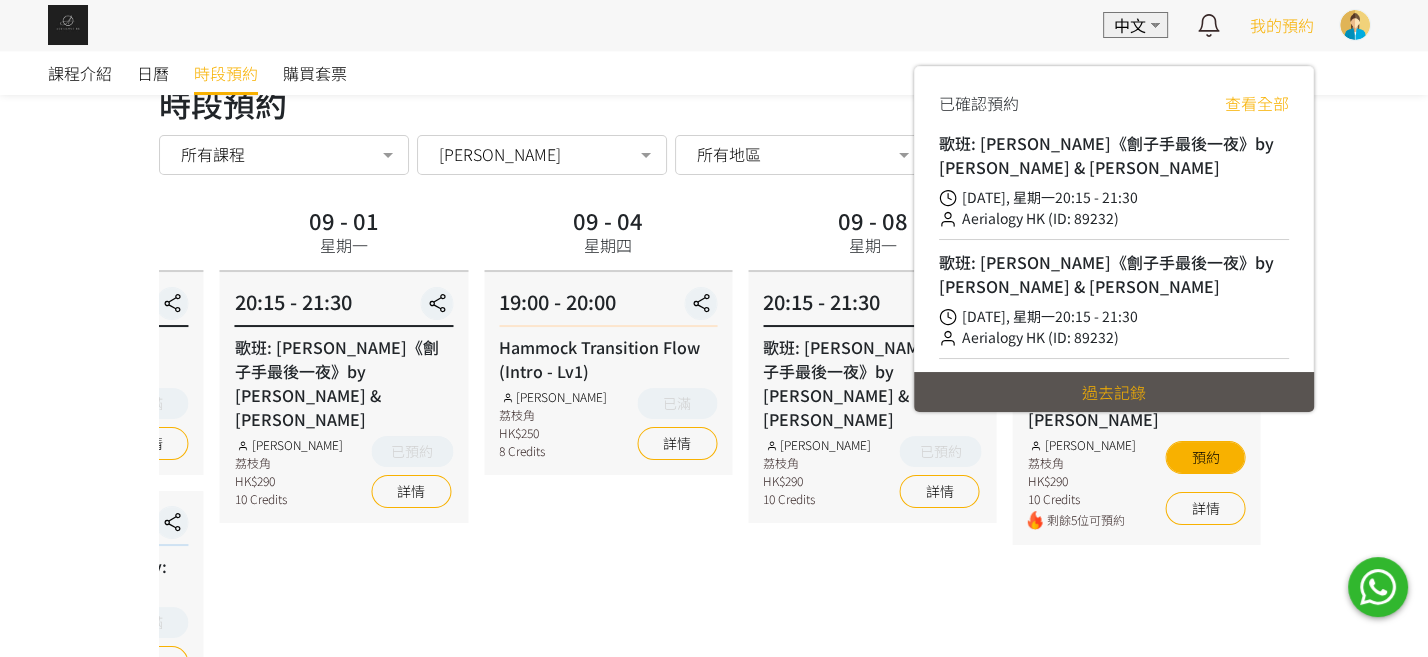 click on "我的預約" at bounding box center (1282, 25) 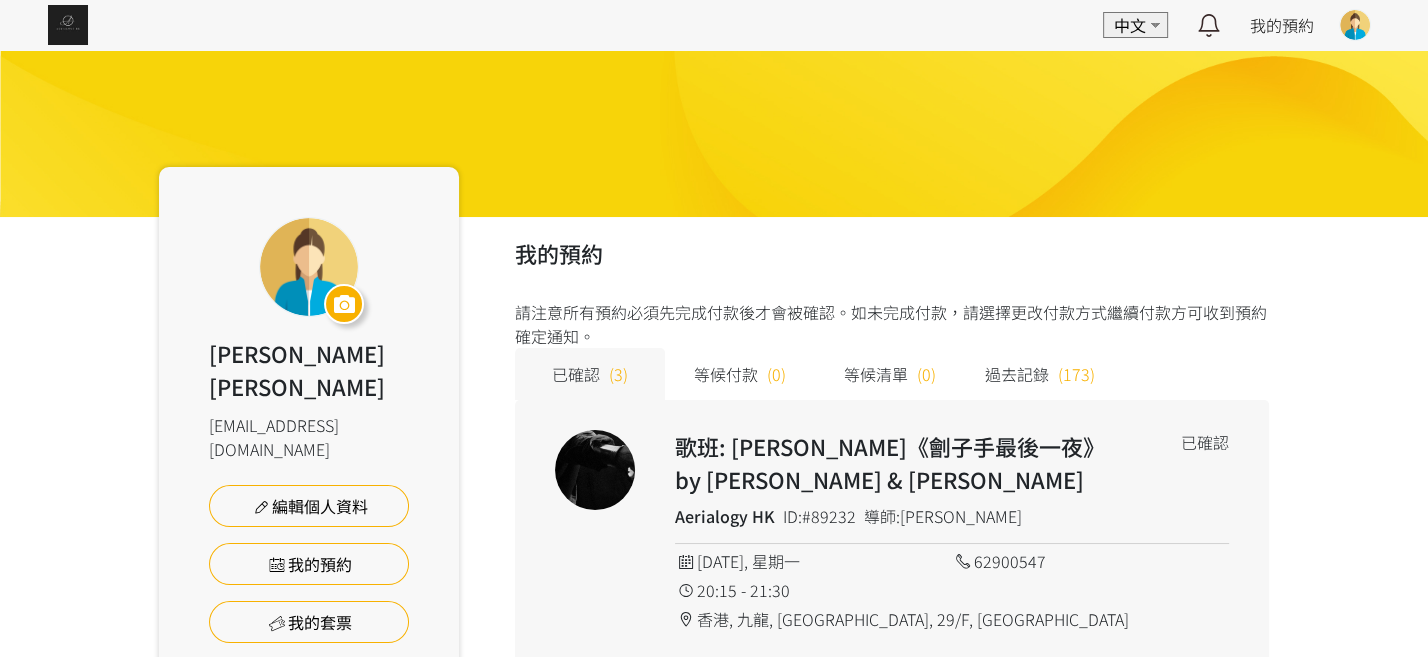 scroll, scrollTop: 0, scrollLeft: 0, axis: both 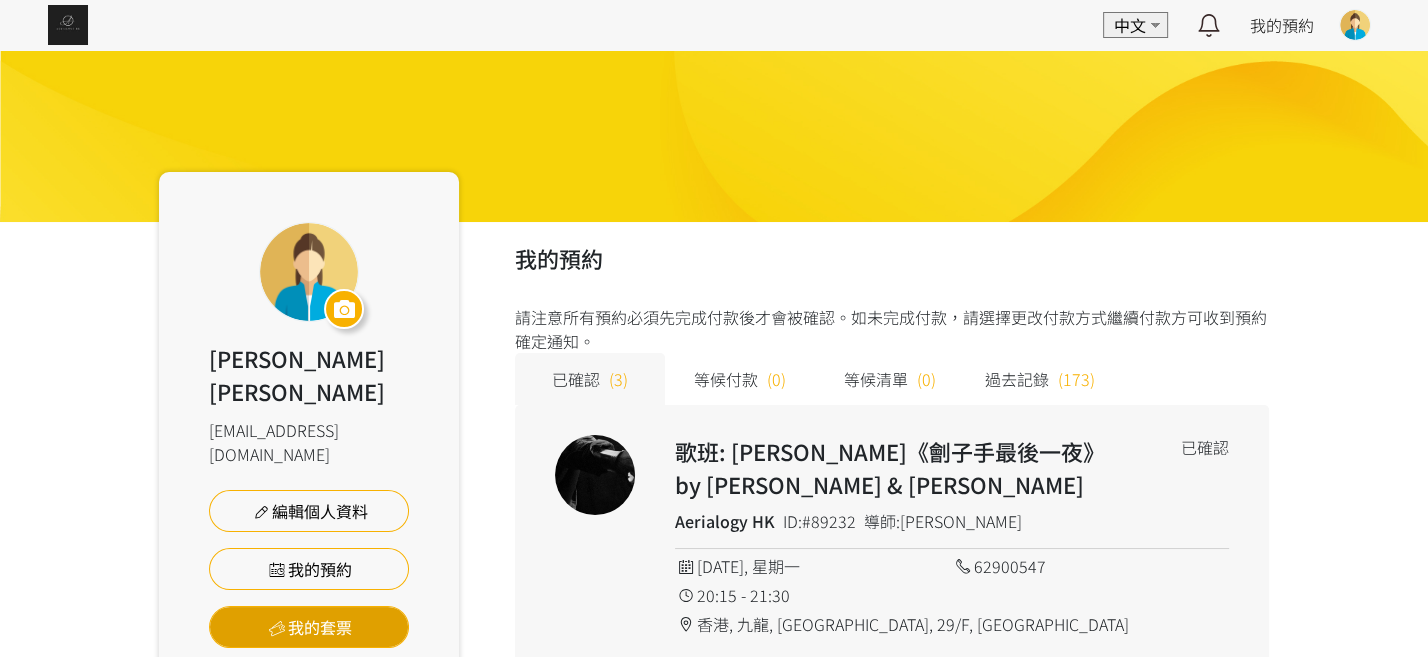 click on "我的套票" at bounding box center (309, 627) 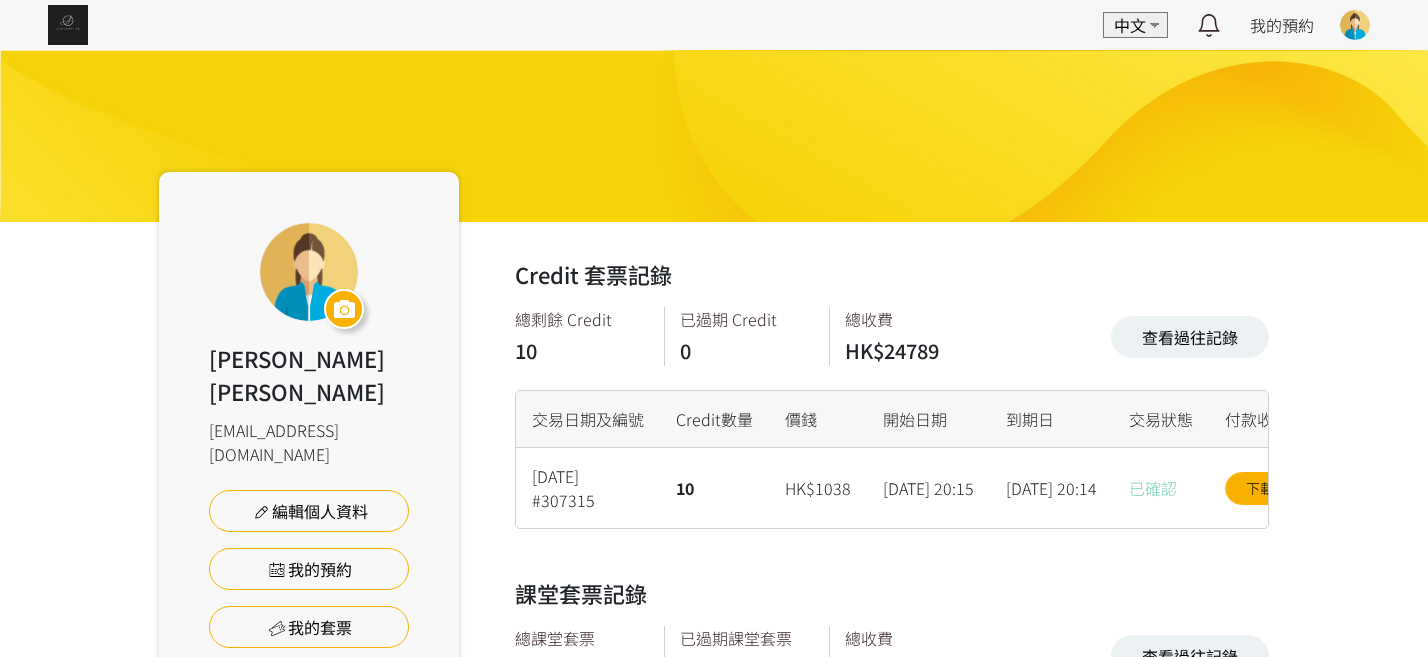scroll, scrollTop: 0, scrollLeft: 0, axis: both 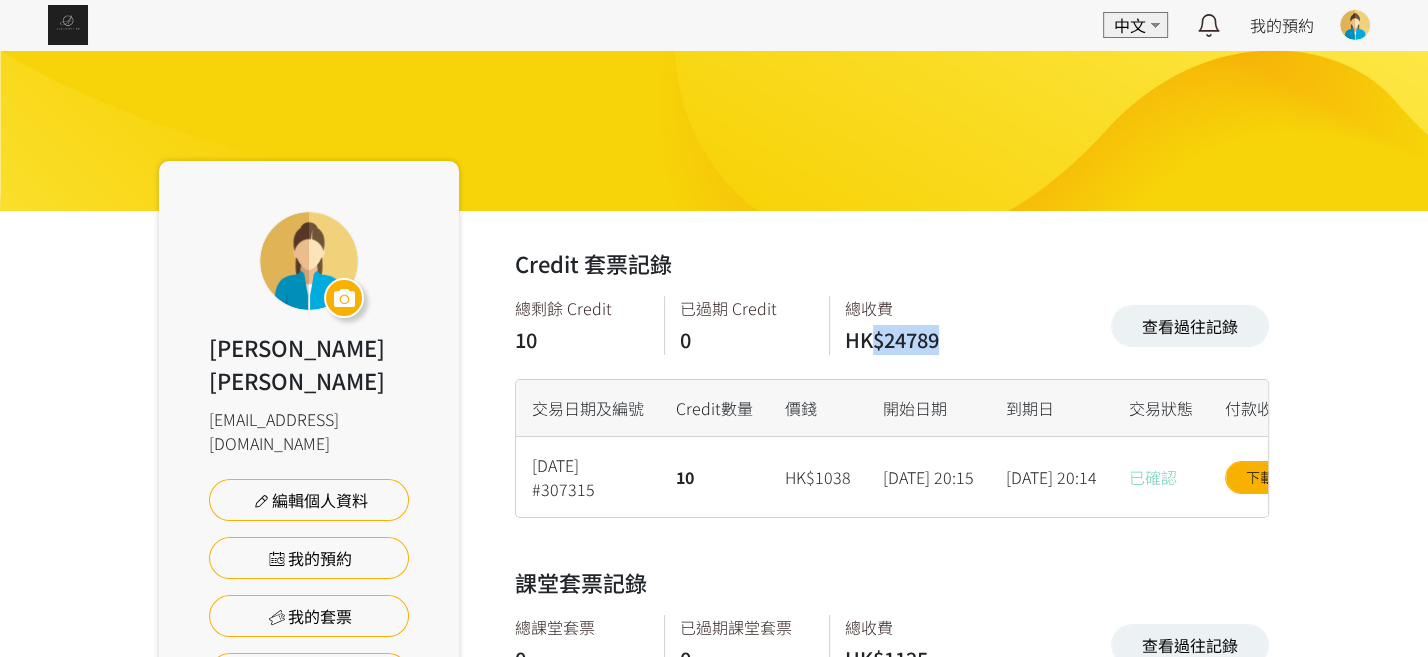 drag, startPoint x: 968, startPoint y: 340, endPoint x: 927, endPoint y: 344, distance: 41.19466 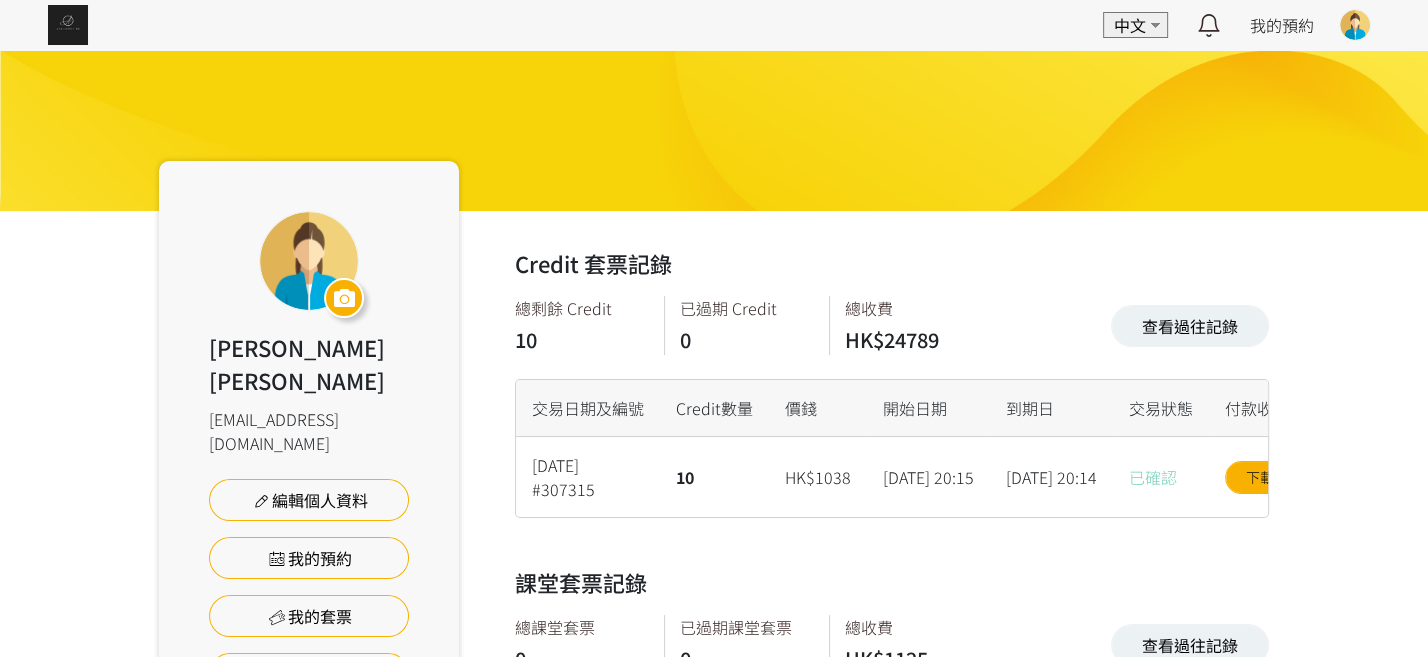 click on "Credit 套票記錄   查看過往記錄     總剩餘 Credit   10   已過期 Credit   0   總收費   HK$24789
查看過往記錄
交易日期及編號   Credit數量   價錢   開始日期   到期日   交易狀態   付款收據     [DATE]  #307315   10   HK$1038   [DATE] 20:15   [DATE] 20:14   已確認   下載收據     交易日期及編號   [DATE] 20:15
#307315   開始日期   [DATE]   到期日   [DATE] 20:14   HK$1038   10 Credit   已確認       下載收據" at bounding box center [892, 382] 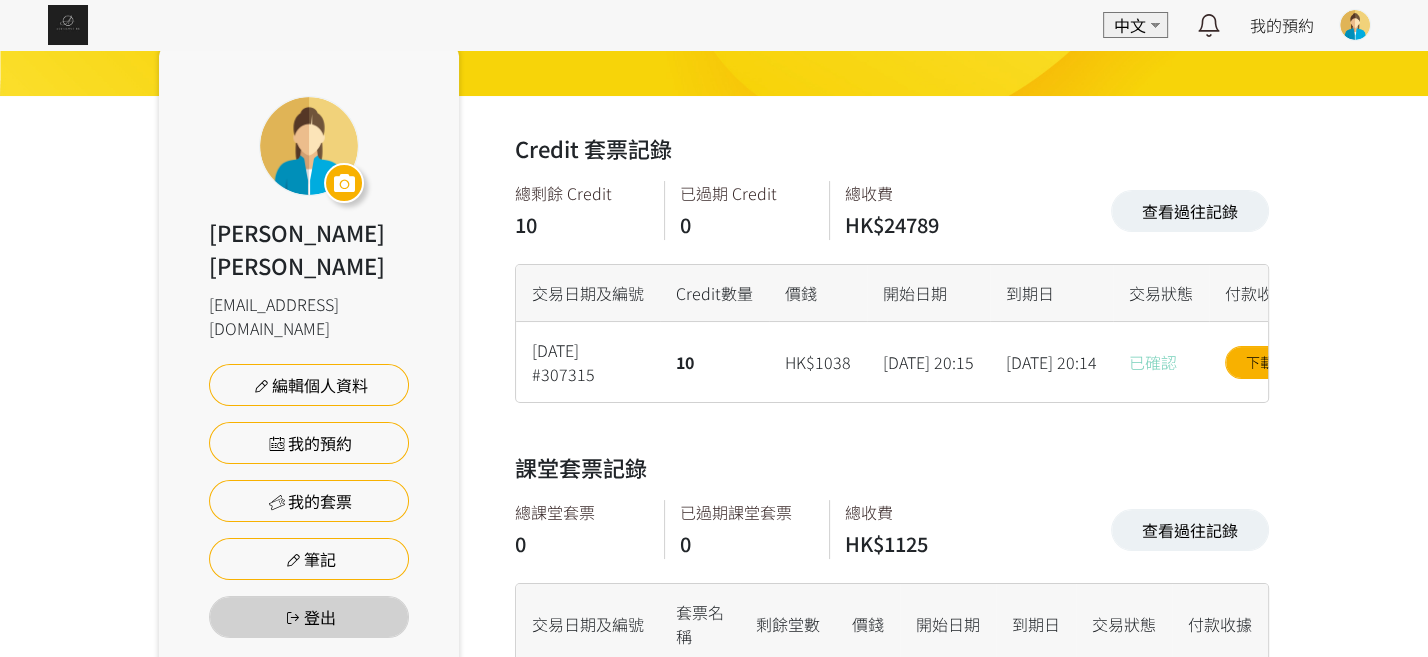 scroll, scrollTop: 11, scrollLeft: 0, axis: vertical 